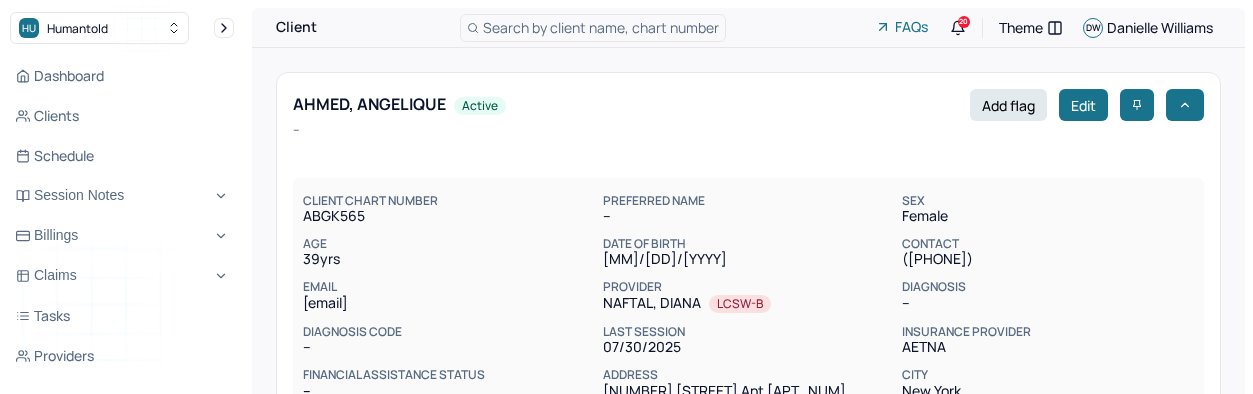 scroll, scrollTop: 0, scrollLeft: 0, axis: both 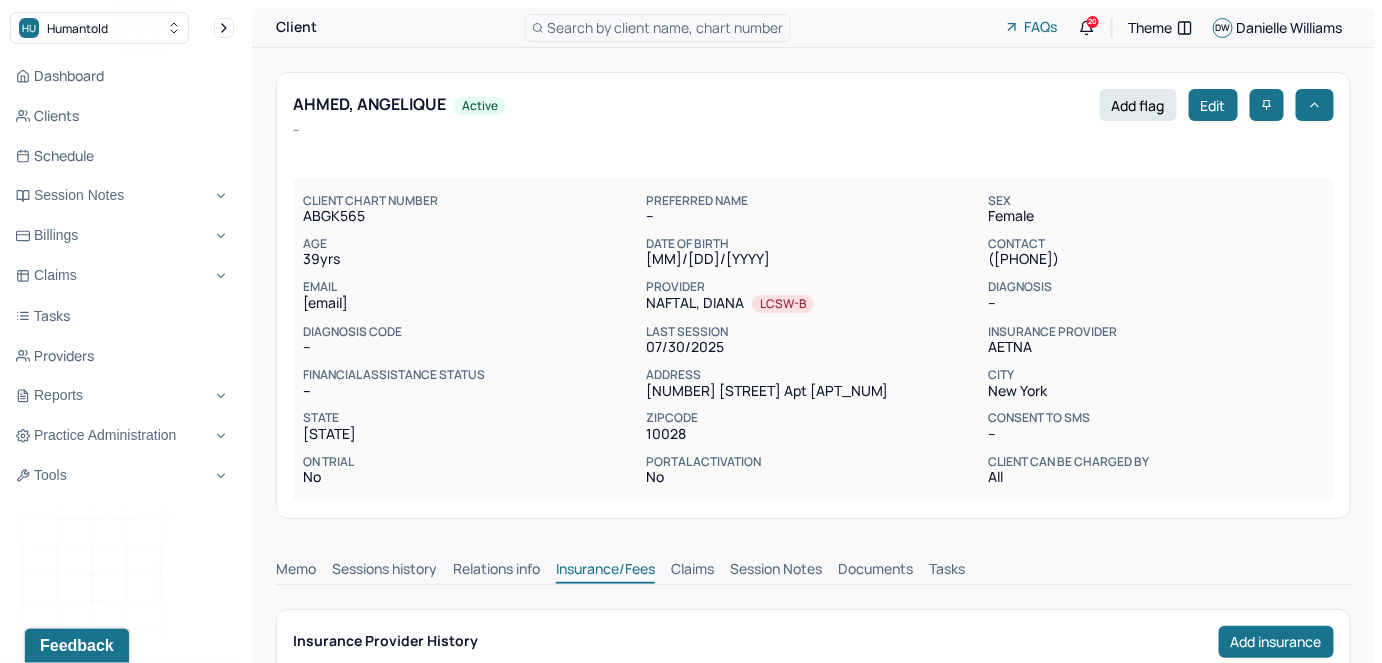 click on "Search by client name, chart number" at bounding box center (666, 27) 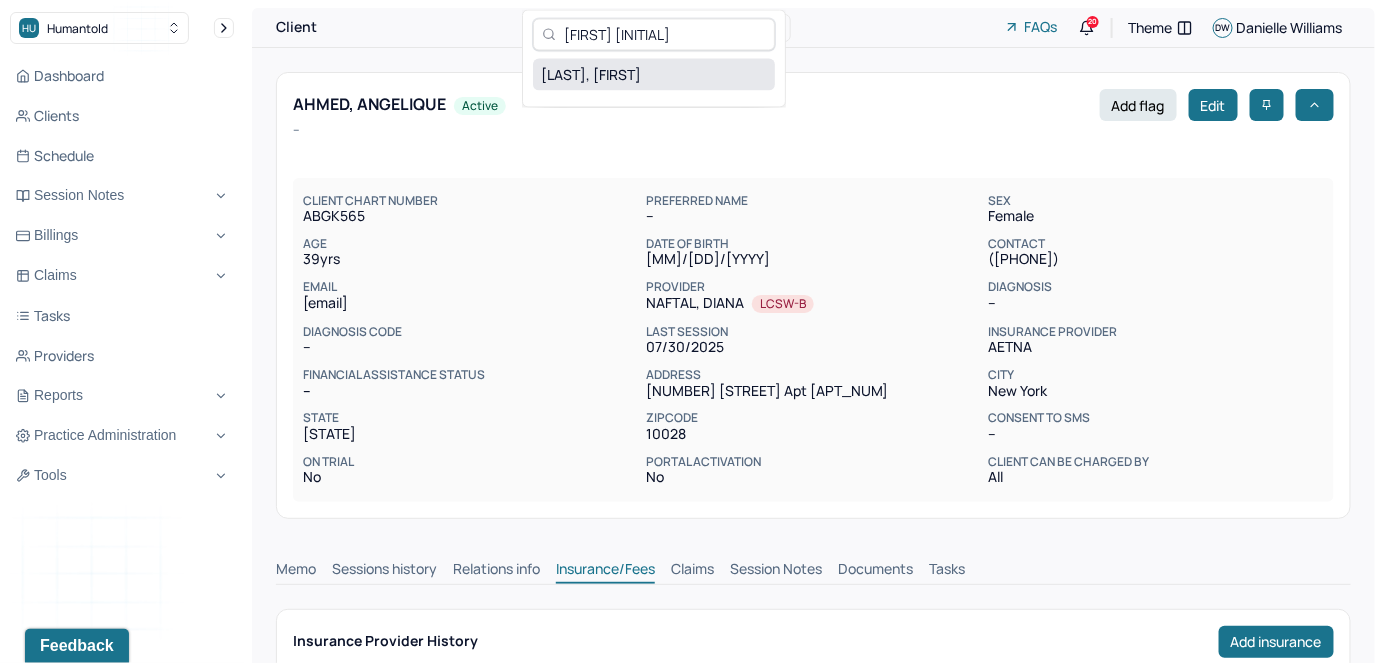 type on "[FIRST] [INITIAL]" 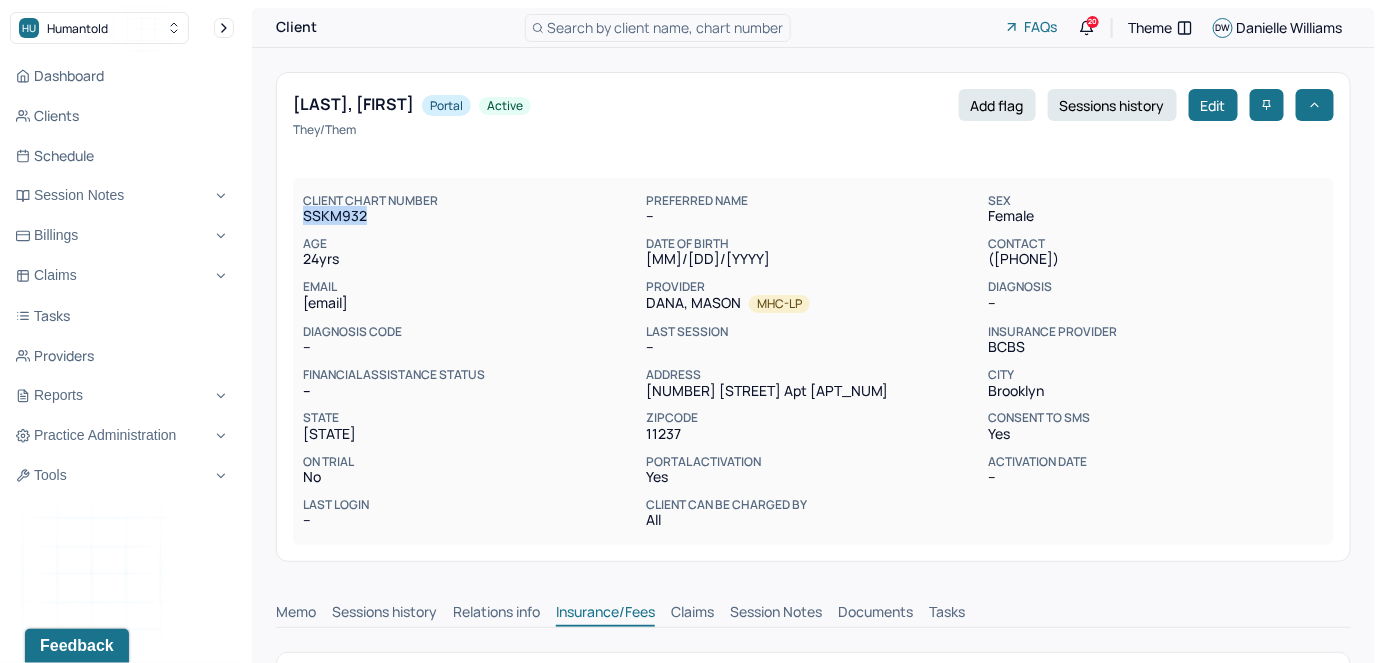 drag, startPoint x: 373, startPoint y: 216, endPoint x: 299, endPoint y: 216, distance: 74 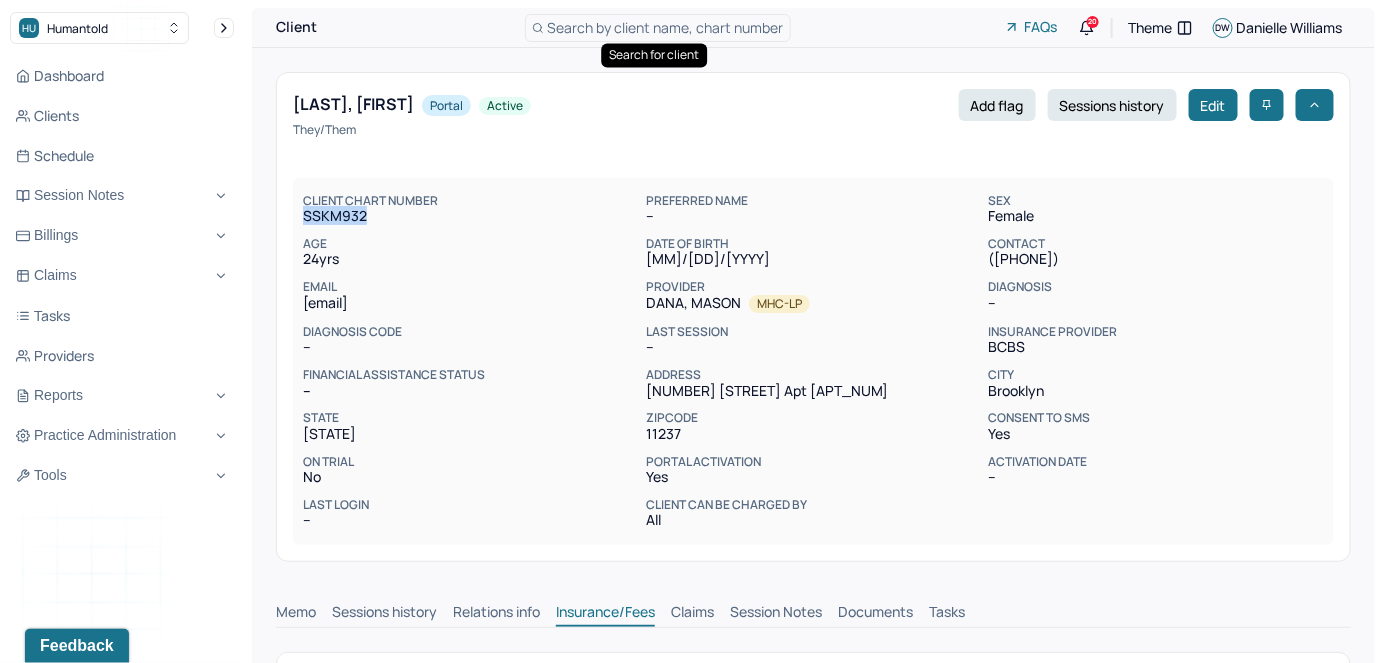 click on "Search by client name, chart number" at bounding box center [666, 27] 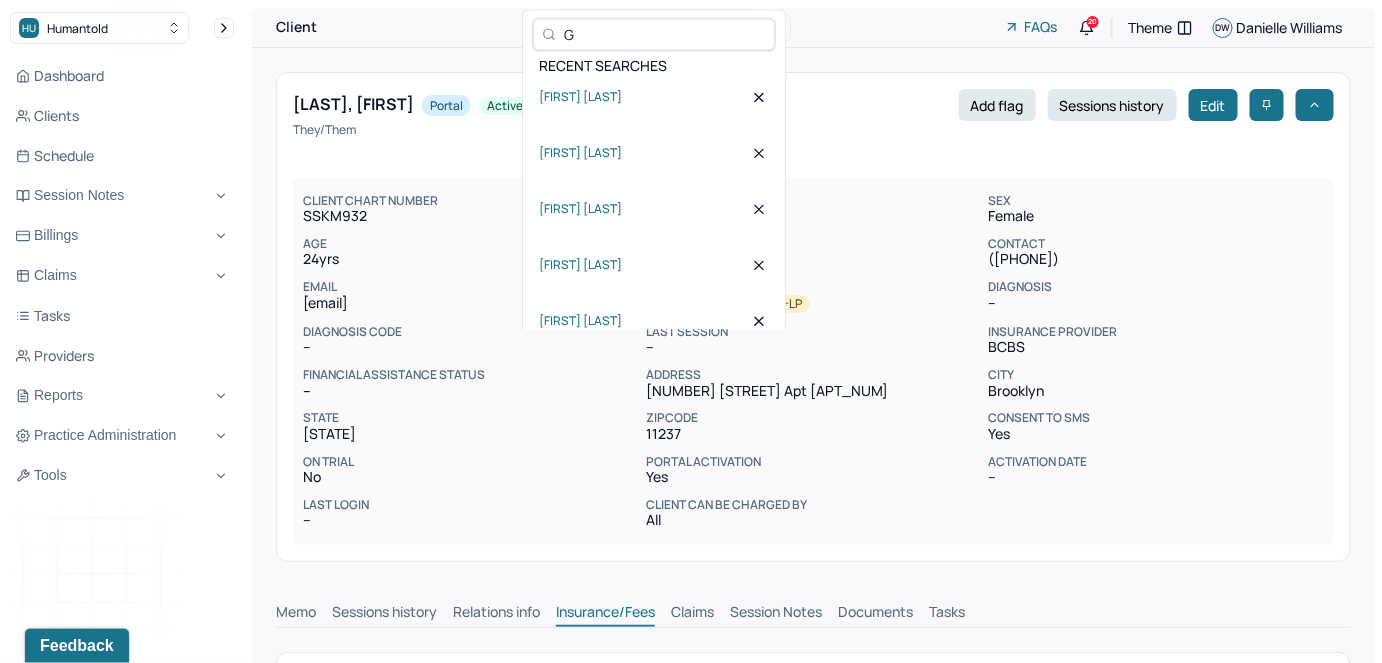 drag, startPoint x: 624, startPoint y: 41, endPoint x: 547, endPoint y: 33, distance: 77.41447 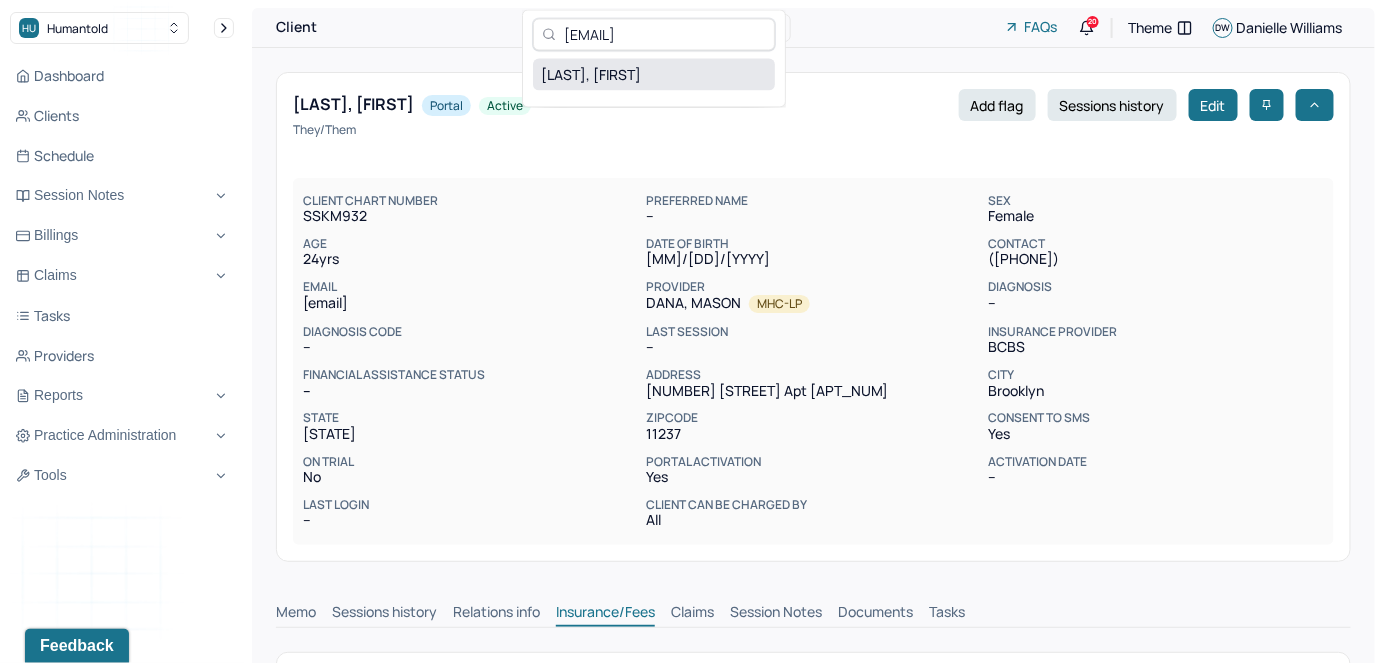 type on "[EMAIL]" 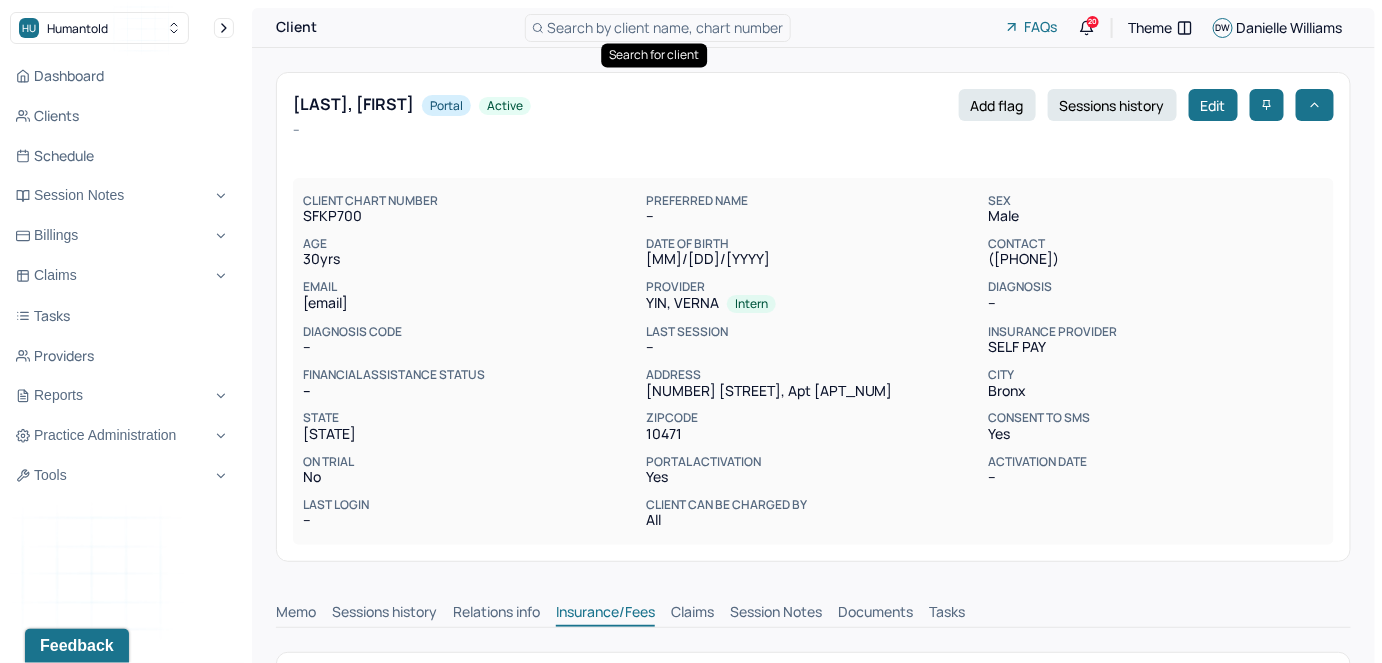 scroll, scrollTop: 1, scrollLeft: 0, axis: vertical 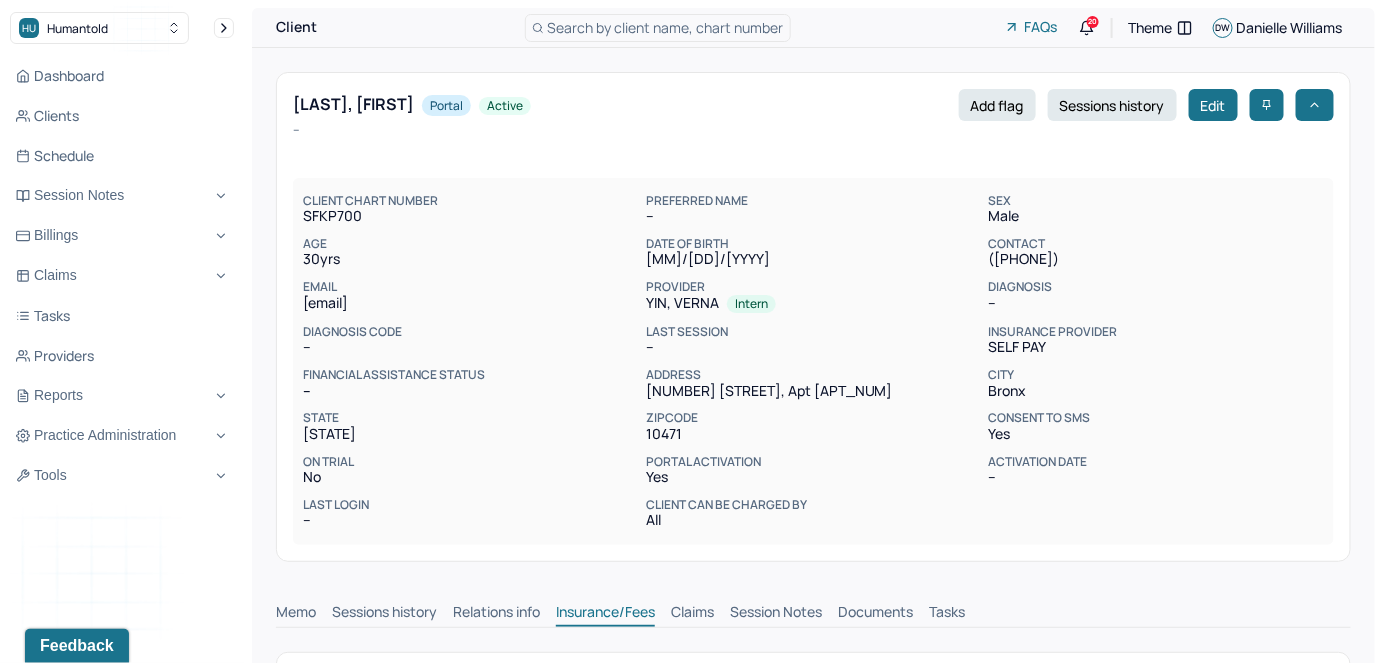 click on "Client Search by client name, chart number  FAQs 20 Theme DW Danielle   Williams [LAST], [FIRST] Portal active Add flag Sessions history Edit -- CLIENT CHART NUMBER [CLIENT_ID] PREFERRED NAME -- SEX male AGE 30  yrs DATE OF BIRTH [MM]/[DD]/[YYYY]  CONTACT ([PHONE]) EMAIL [EMAIL] PROVIDER [LAST], [FIRST] Intern DIAGNOSIS -- DIAGNOSIS CODE -- LAST SESSION -- insurance provider Self Pay FINANCIAL ASSISTANCE STATUS -- Address [NUMBER] [STREET], apt [APT_NUM] City [CITY] State [STATE] Zipcode [ZIPCODE] Consent to Sms Yes On Trial No Portal Activation Yes Activation Date -- Last Login -- Client can be charged by All Memo Sessions history Relations info Insurance/Fees Claims Session Notes Documents Tasks Insurance Provider History Add insurance INSURANCE PROVIDER HISTORY No insurance history yet Client insurance history will appear here when added Add insurance Insurance card documents Please add front and back view of the document Client insurance card documents will appear here once added Add documents FEES HISTORY END DATE" at bounding box center [813, 962] 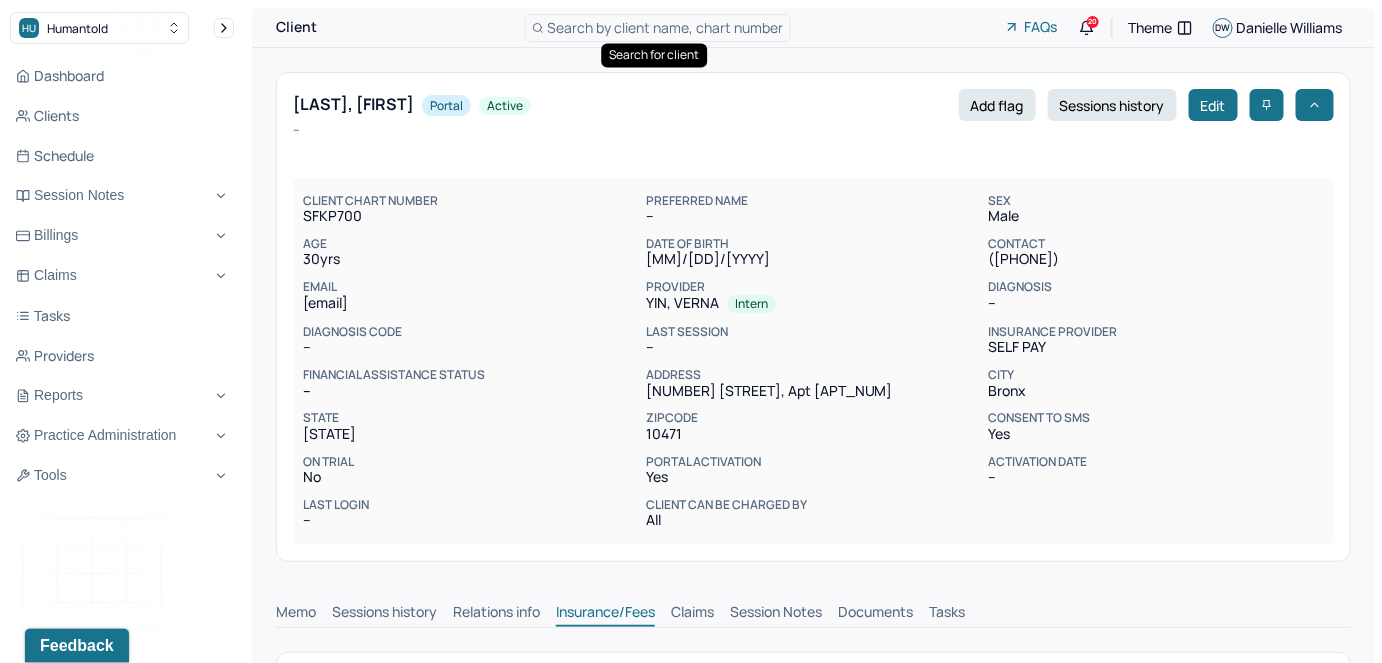 click on "Search by client name, chart number" at bounding box center (666, 27) 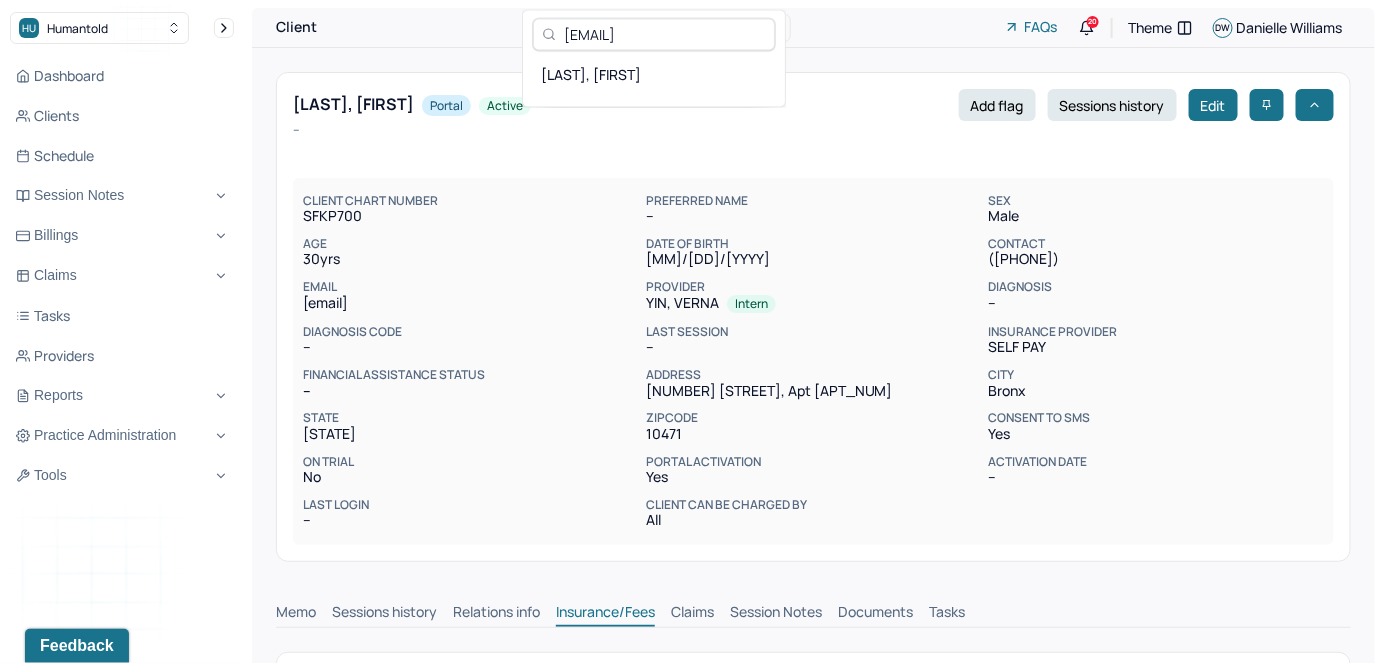 type 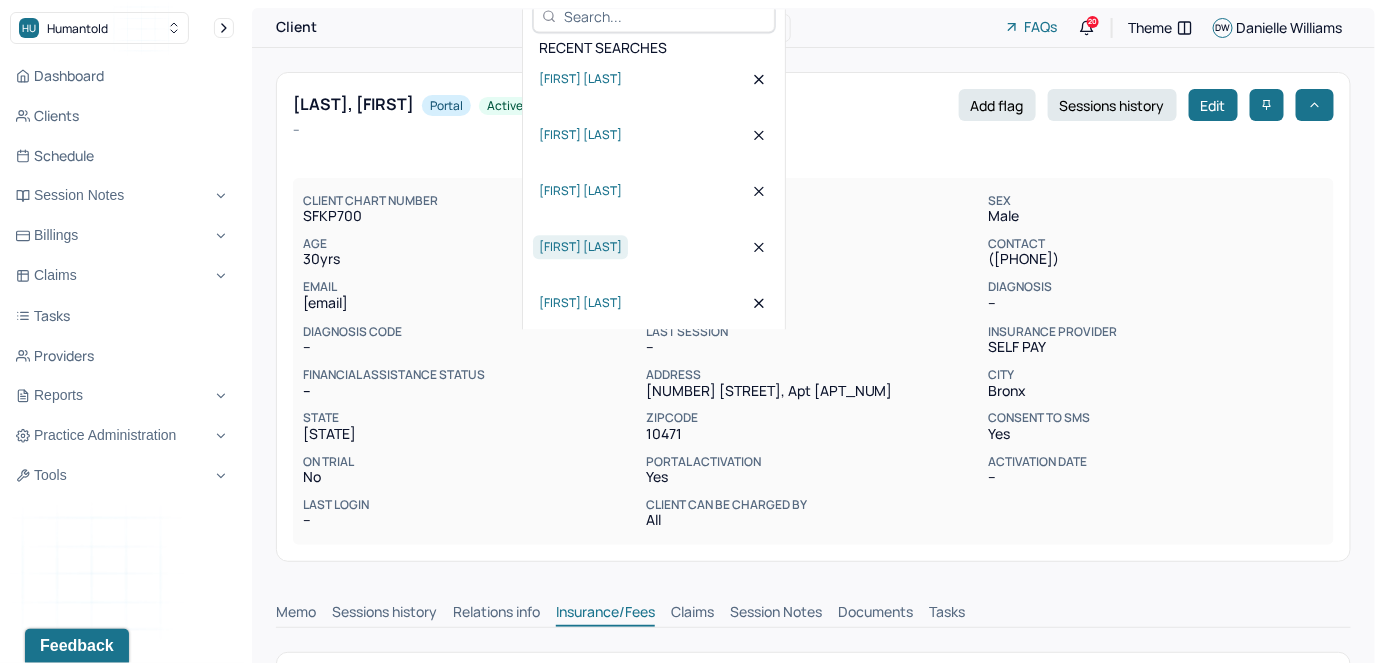 scroll, scrollTop: 28, scrollLeft: 0, axis: vertical 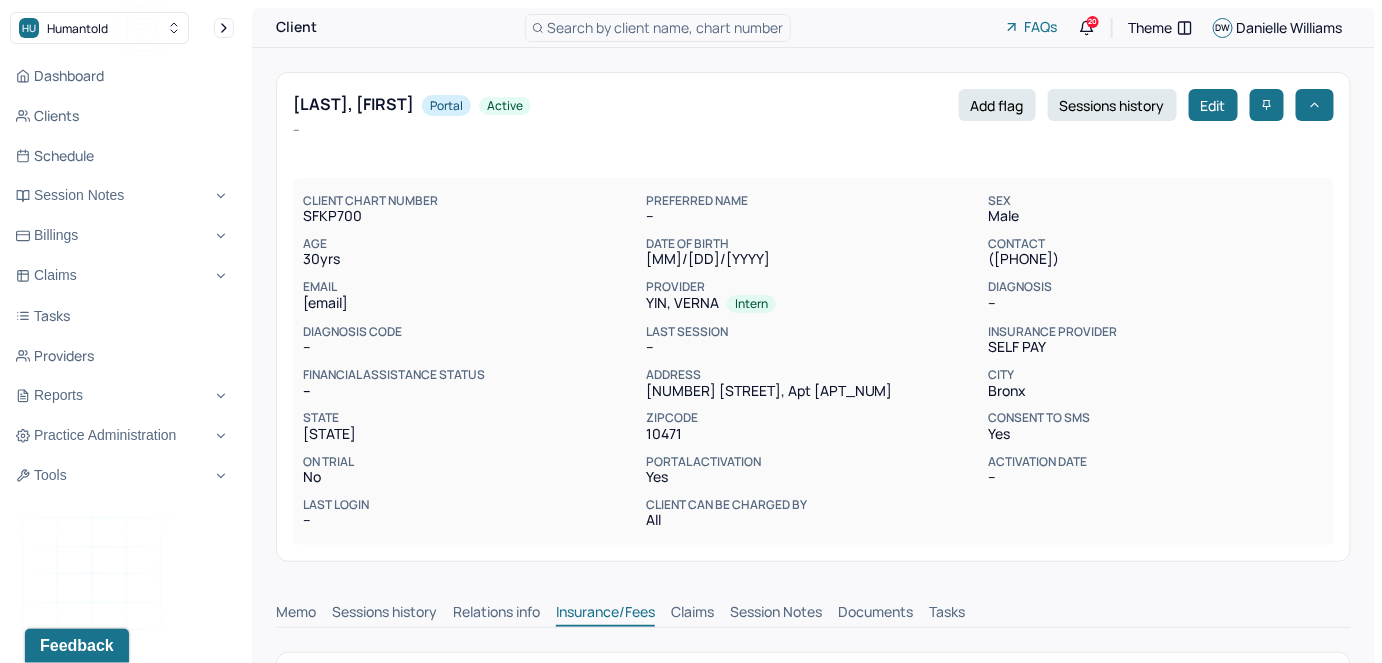 click on "CLIENT CHART NUMBER [CLIENT_ID] PREFERRED NAME -- SEX male AGE 30  yrs DATE OF BIRTH [MM]/[DD]/[YYYY]  CONTACT ([PHONE]) EMAIL [EMAIL] PROVIDER [LAST], [FIRST] Intern DIAGNOSIS -- DIAGNOSIS CODE -- LAST SESSION -- insurance provider Self Pay FINANCIAL ASSISTANCE STATUS -- Address [NUMBER] [STREET], apt [APT_NUM] City [CITY] State [STATE] Zipcode [ZIPCODE] Consent to Sms Yes On Trial No Portal Activation Yes Activation Date -- Last Login -- Client can be charged by All" at bounding box center [813, 347] 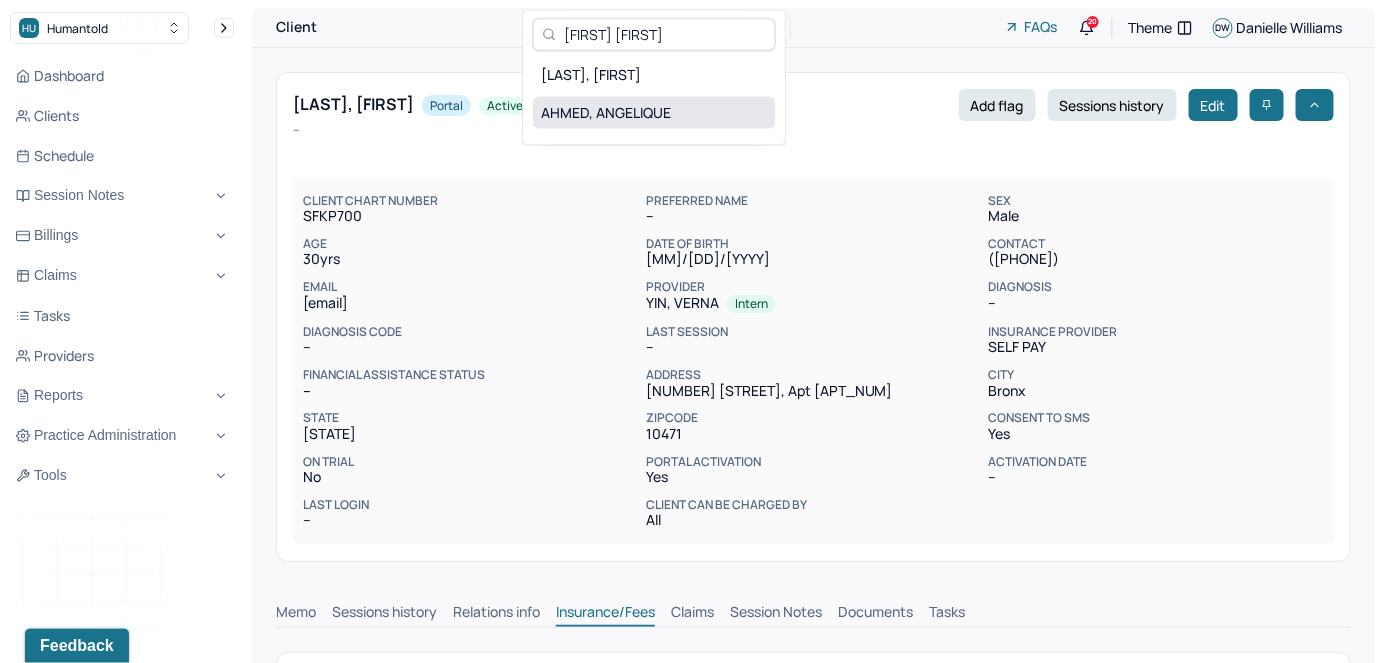 type on "[FIRST] [FIRST]" 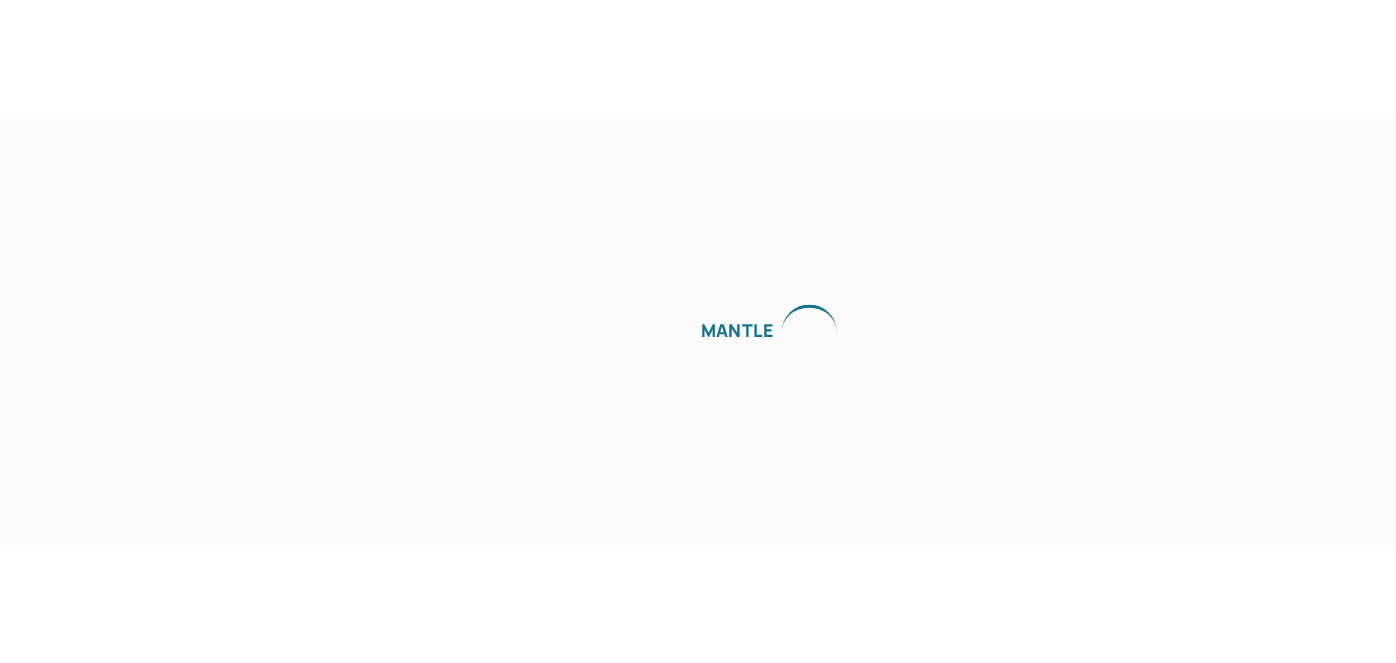 scroll, scrollTop: 0, scrollLeft: 0, axis: both 